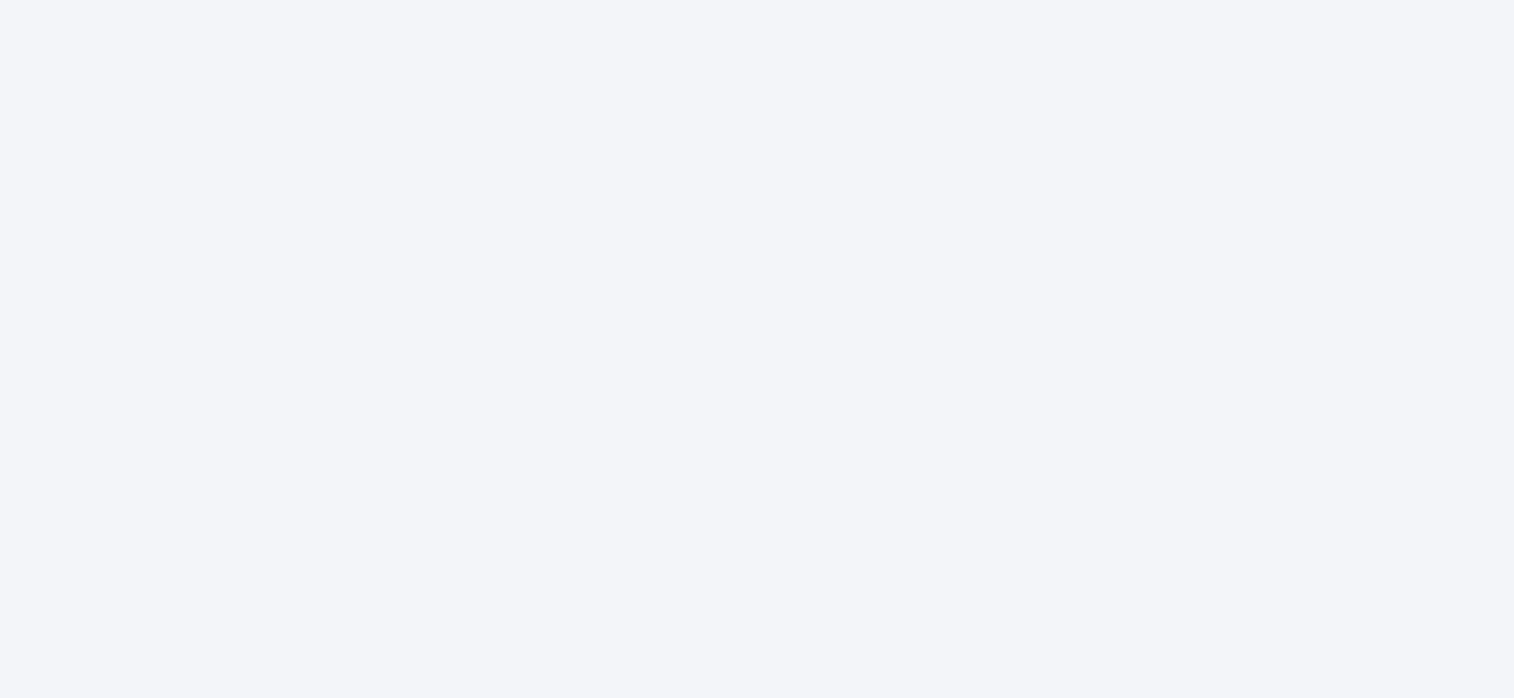 scroll, scrollTop: 0, scrollLeft: 0, axis: both 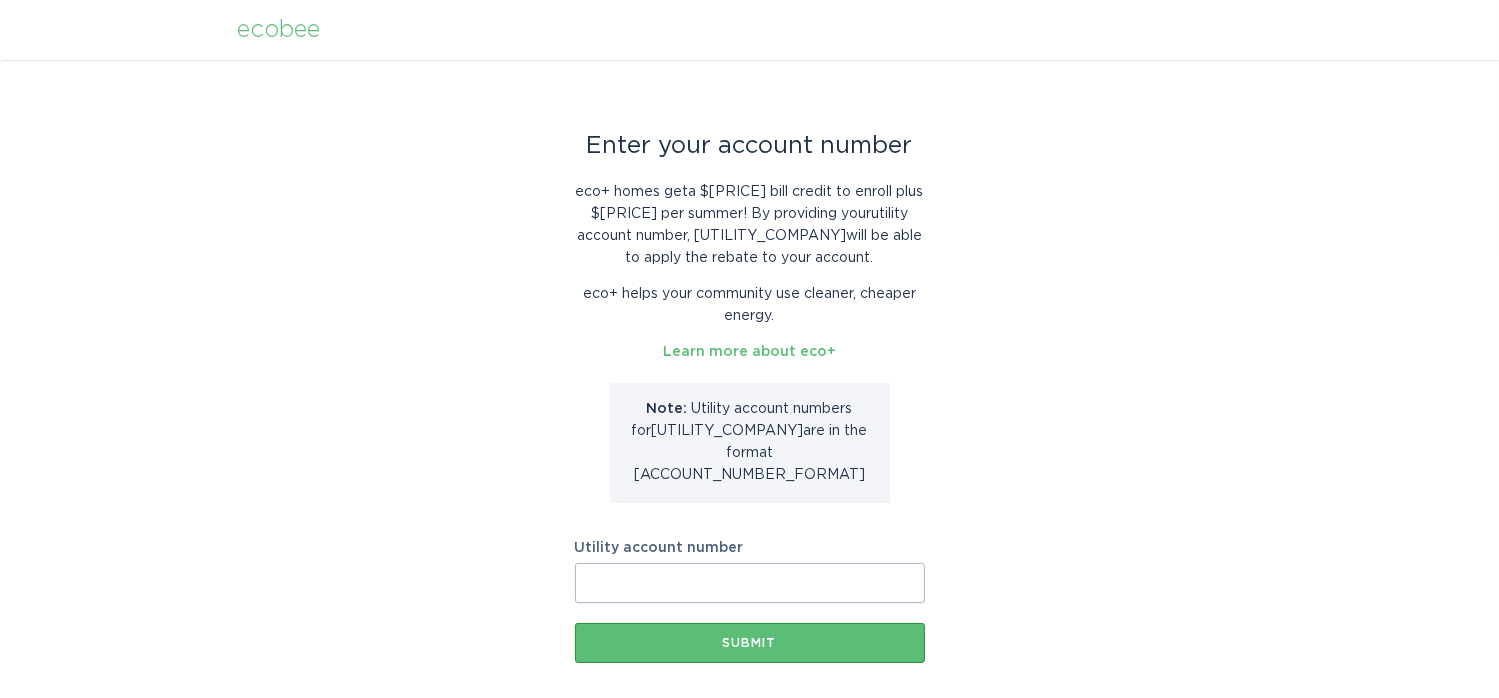 click on "Utility account number" at bounding box center (750, 605) 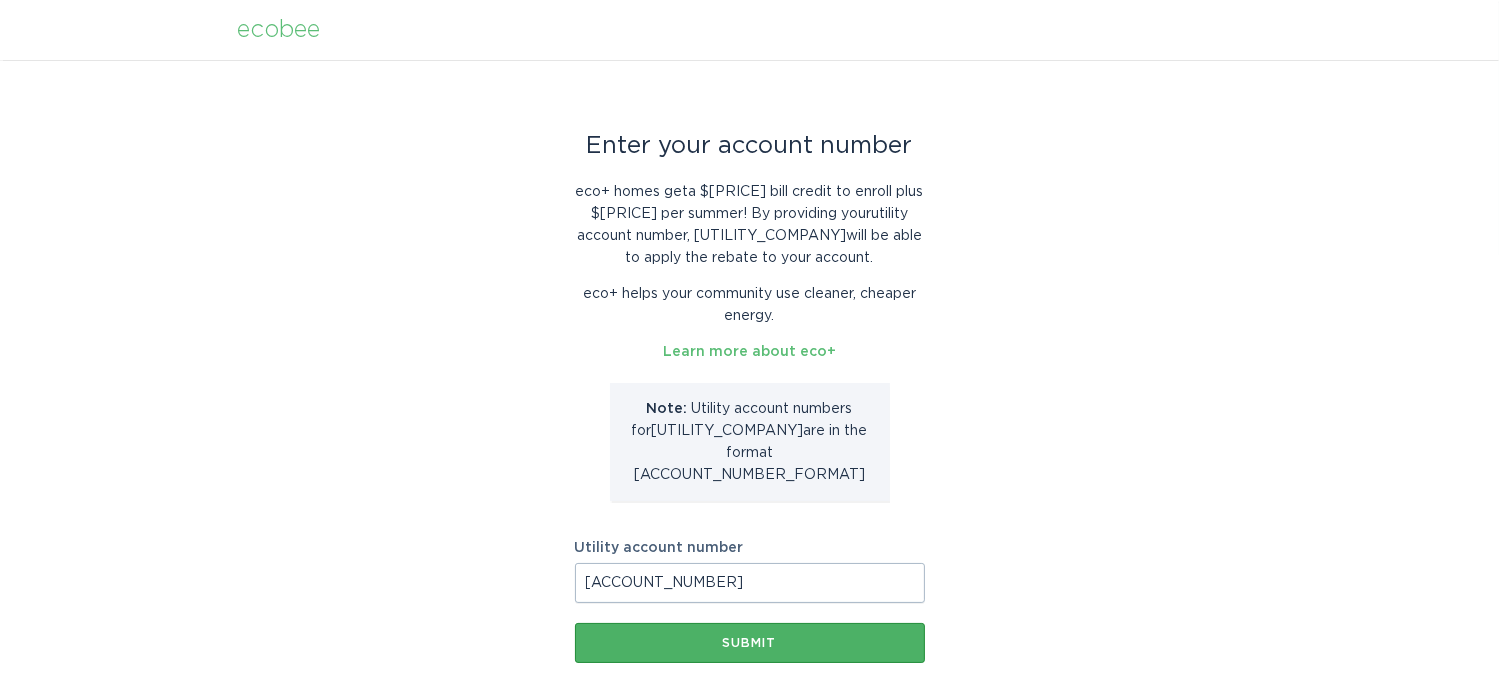 type on "5136156577" 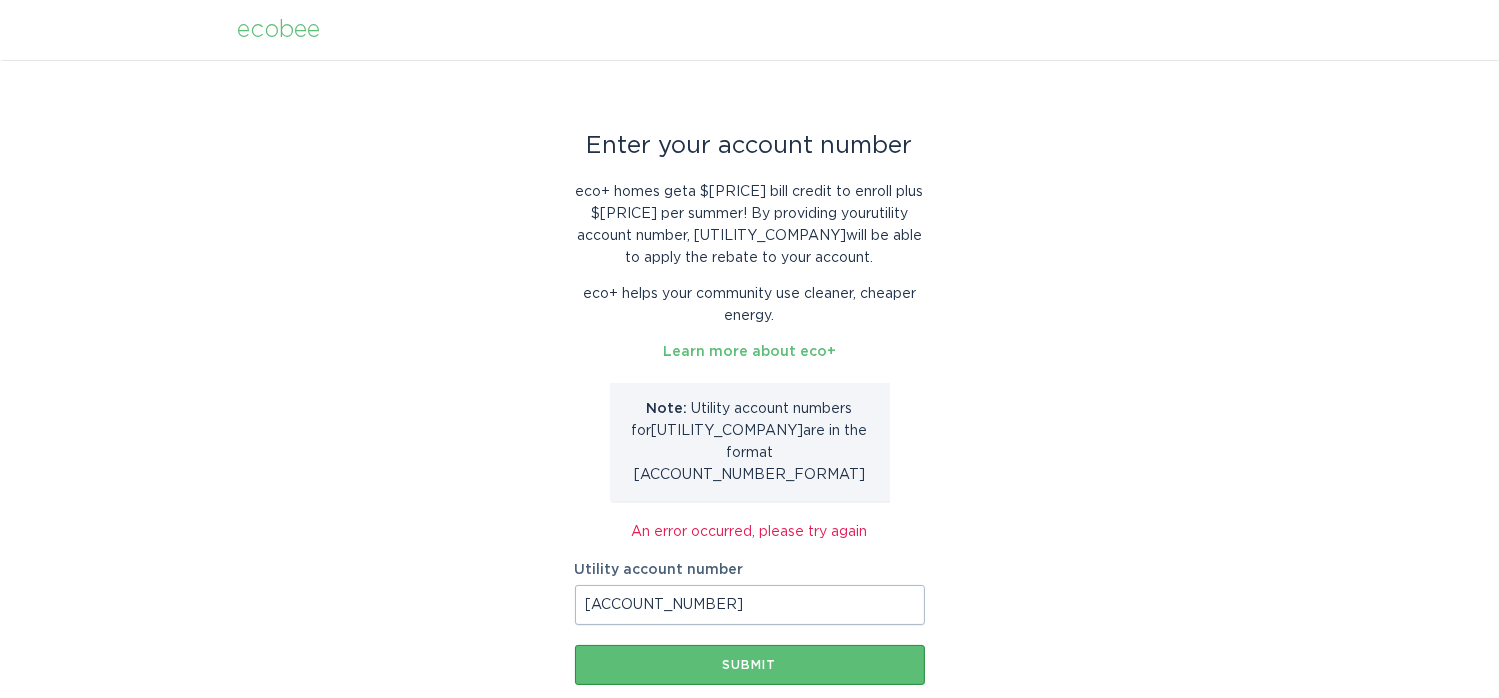 click on "5136156577" at bounding box center [750, 627] 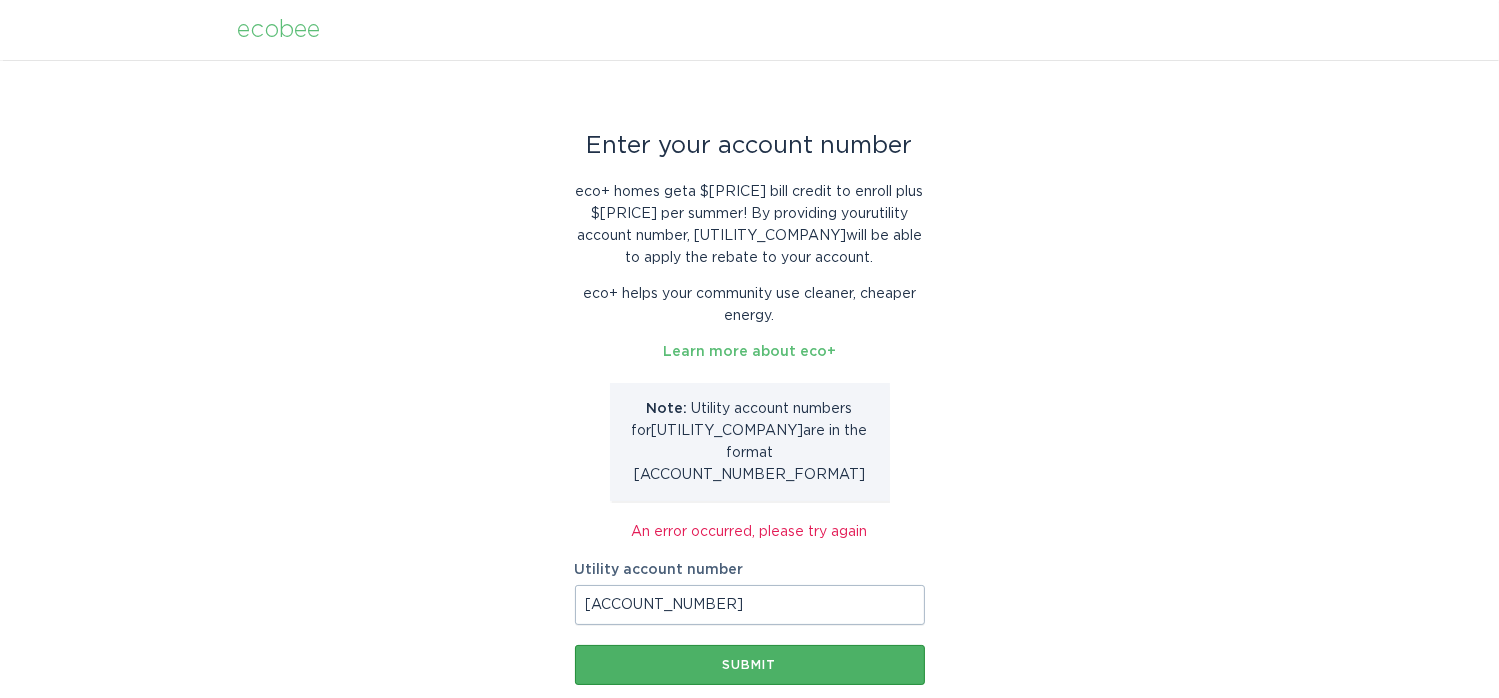 click on "Submit" at bounding box center [750, 687] 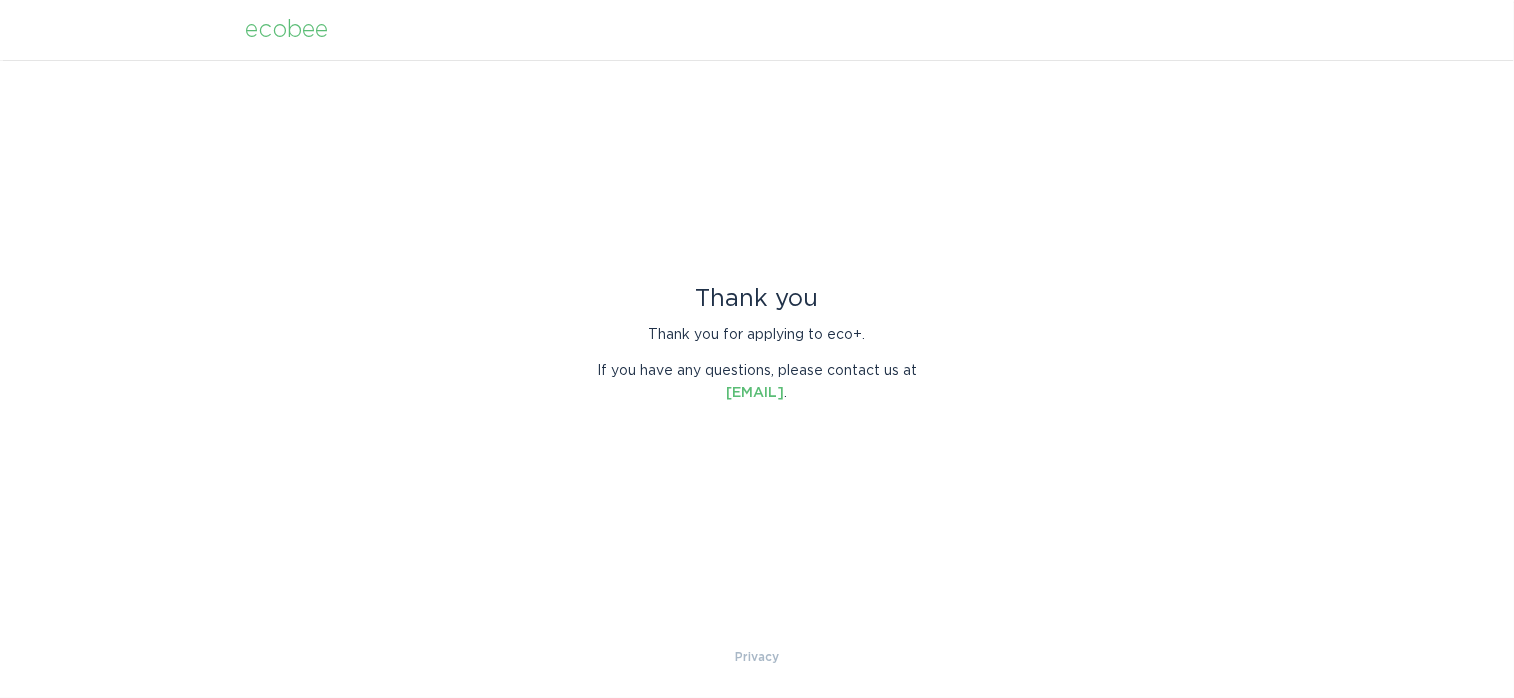click on "ecobee" at bounding box center [286, 30] 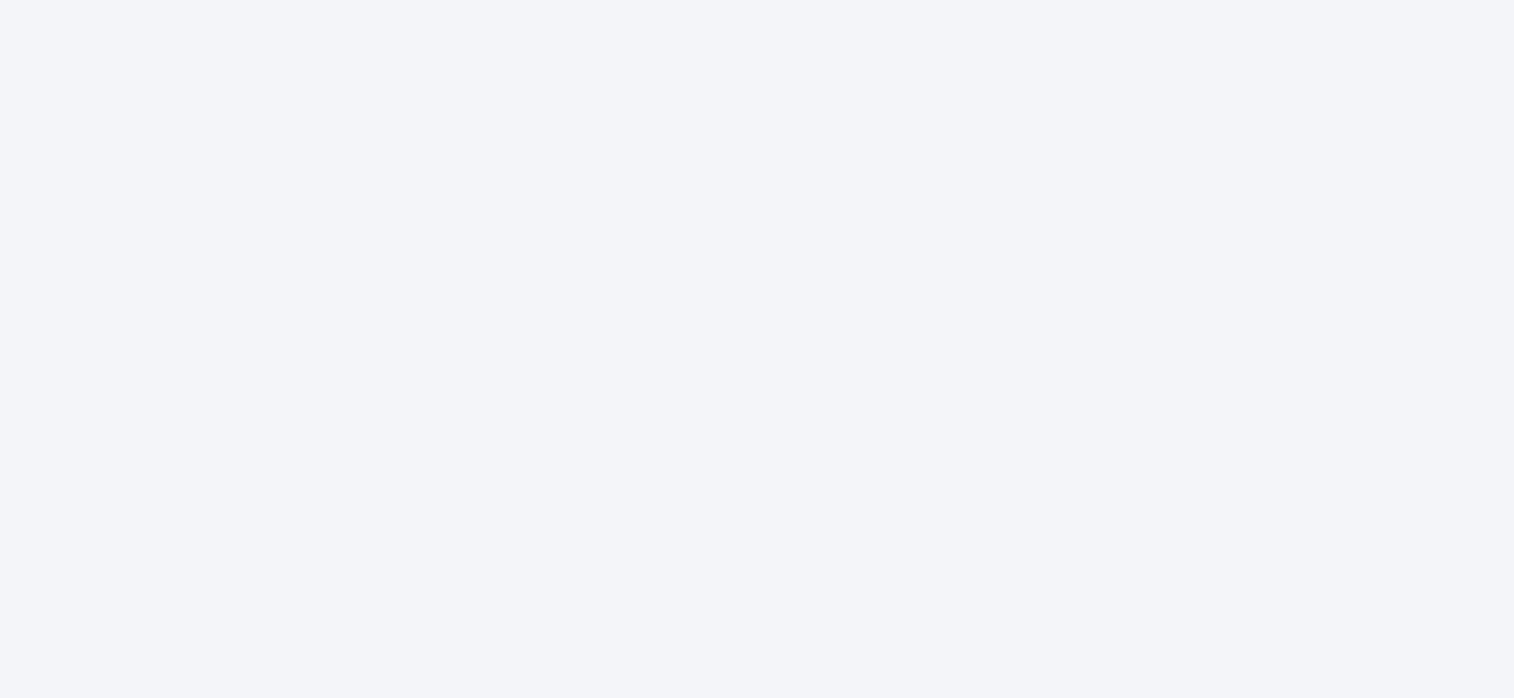 scroll, scrollTop: 0, scrollLeft: 0, axis: both 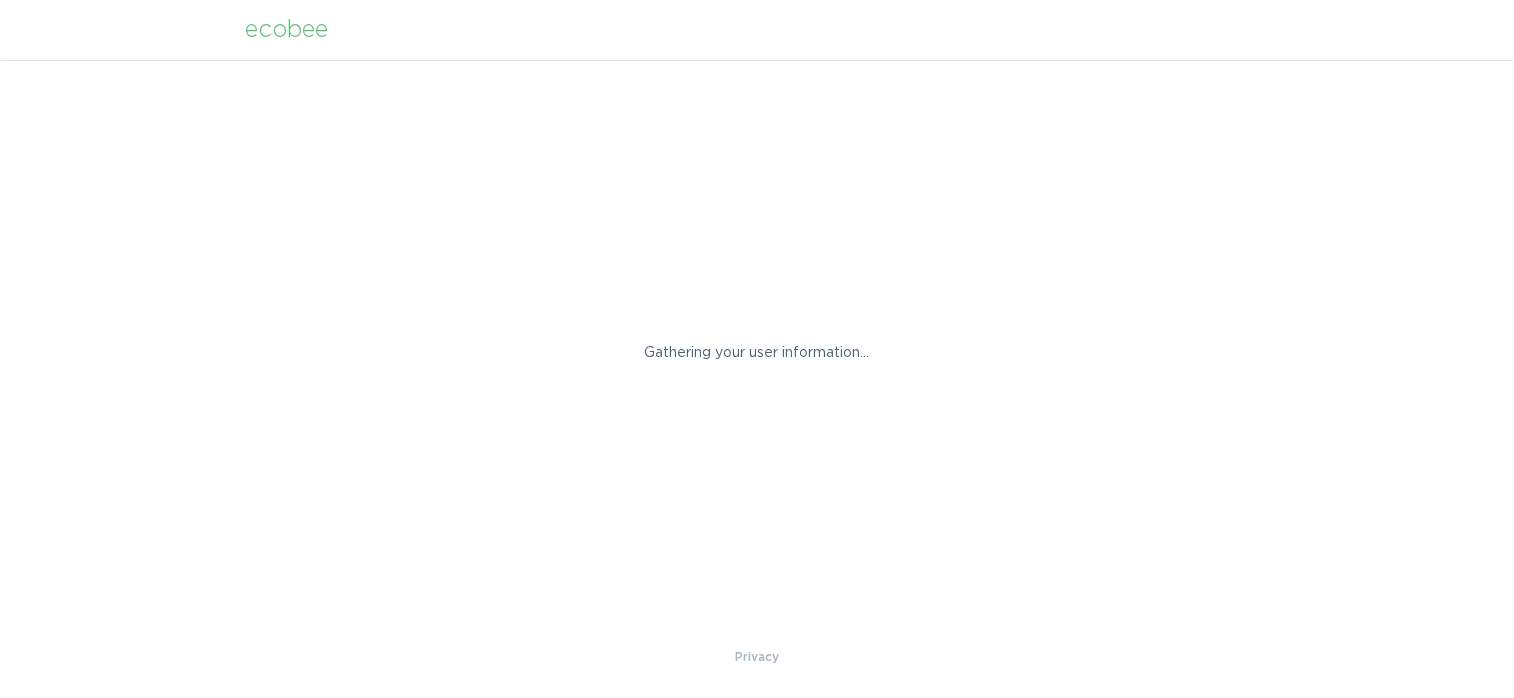 click on "Gathering your user information..." at bounding box center (757, 353) 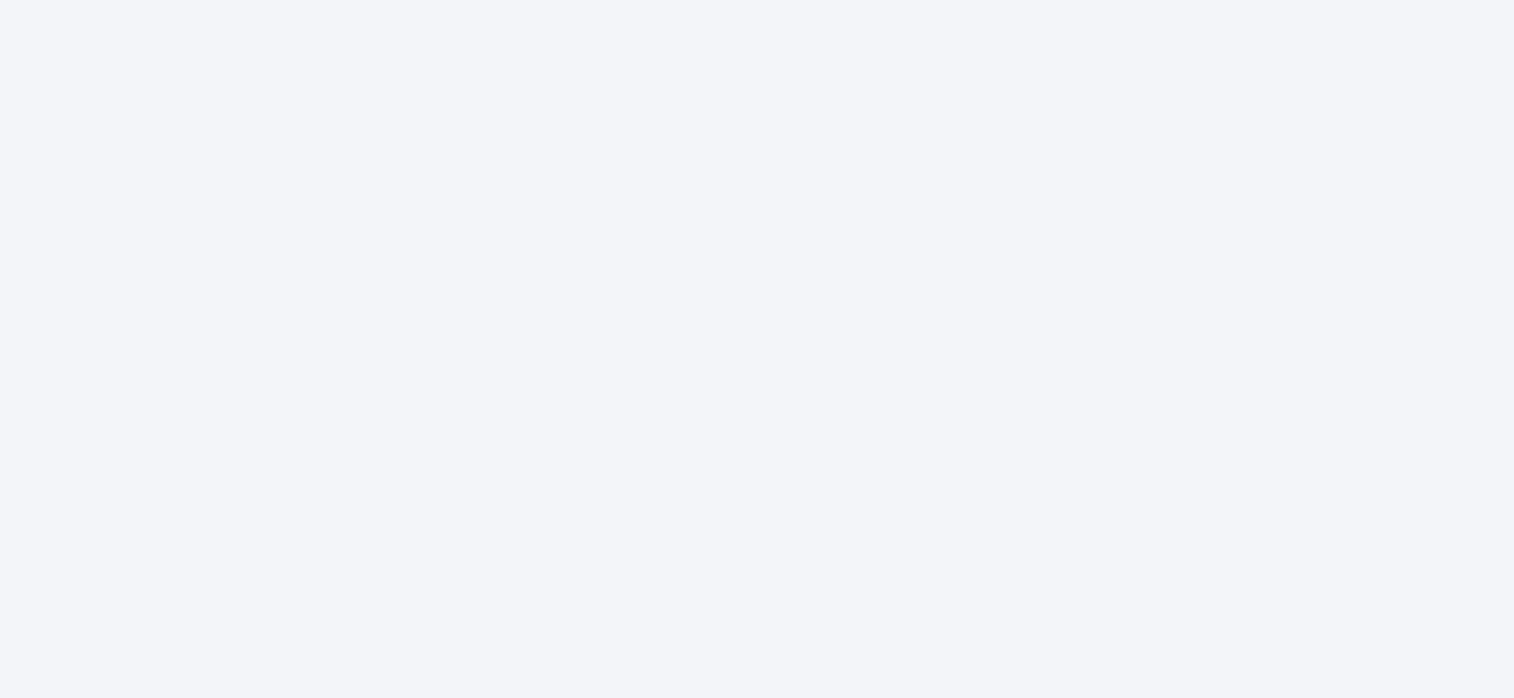 scroll, scrollTop: 0, scrollLeft: 0, axis: both 